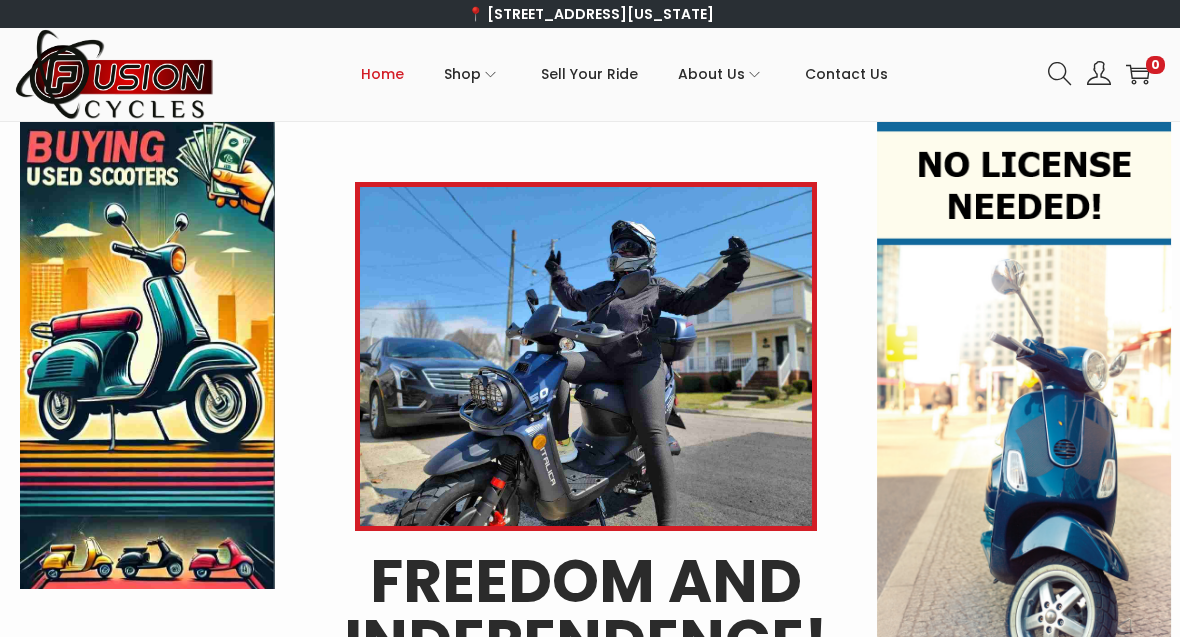 scroll, scrollTop: 0, scrollLeft: 0, axis: both 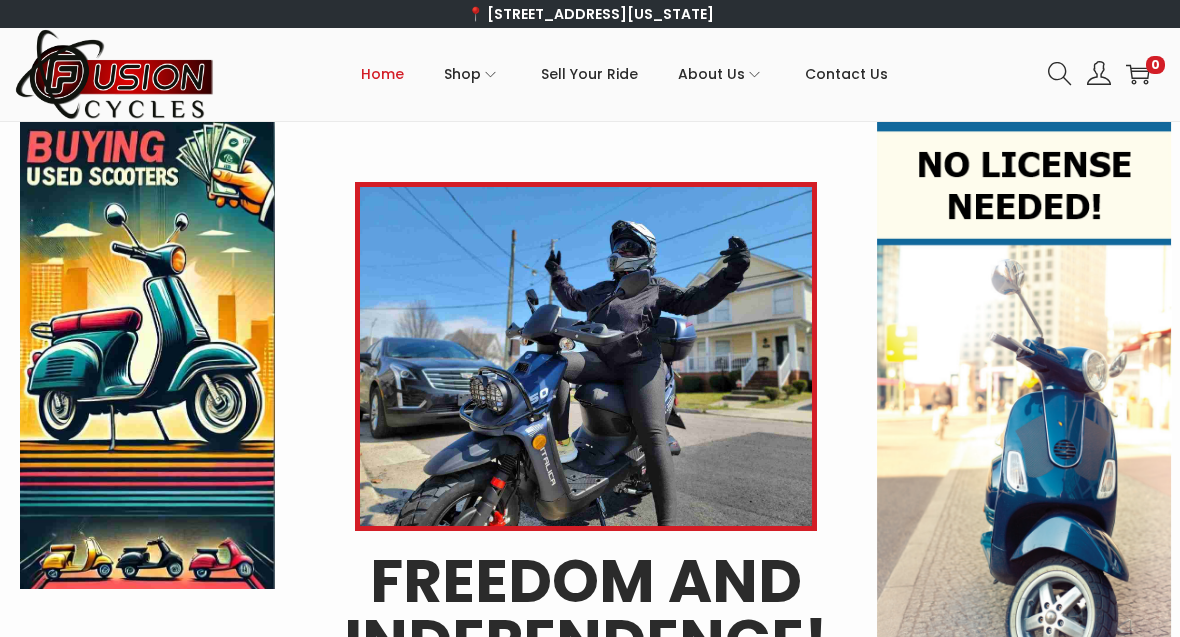 click at bounding box center [147, 355] 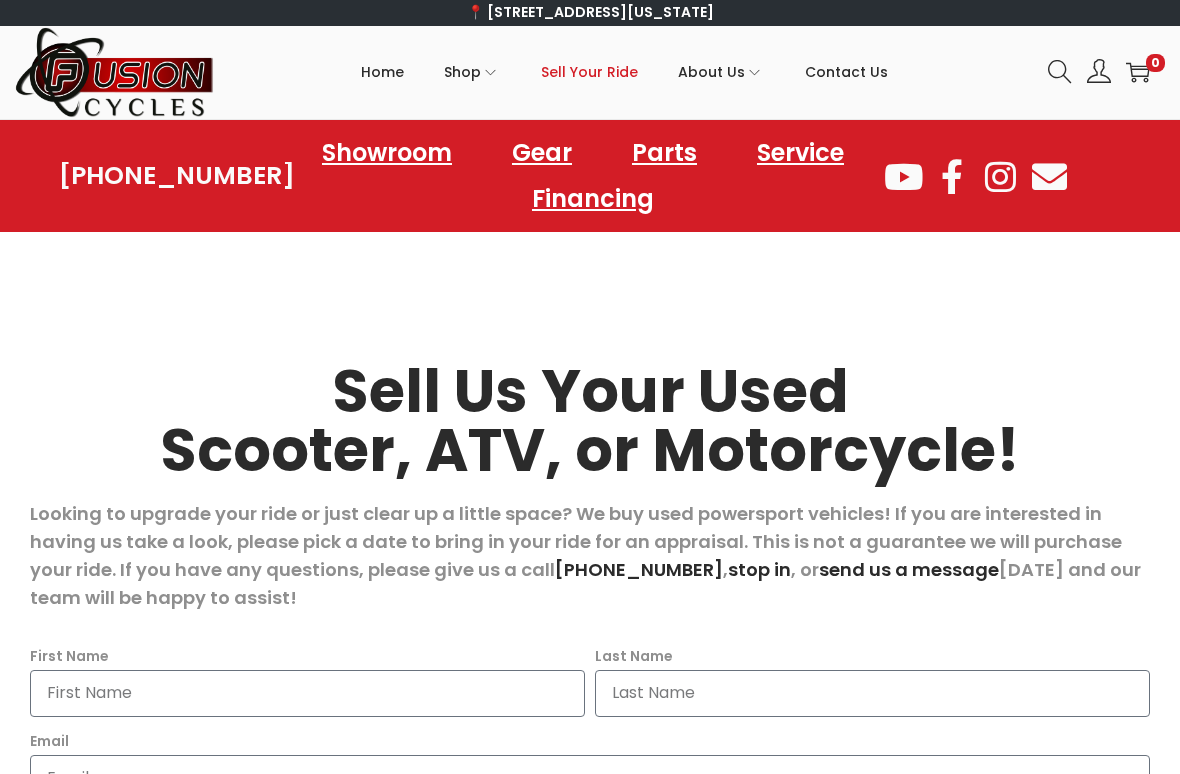 scroll, scrollTop: 0, scrollLeft: 0, axis: both 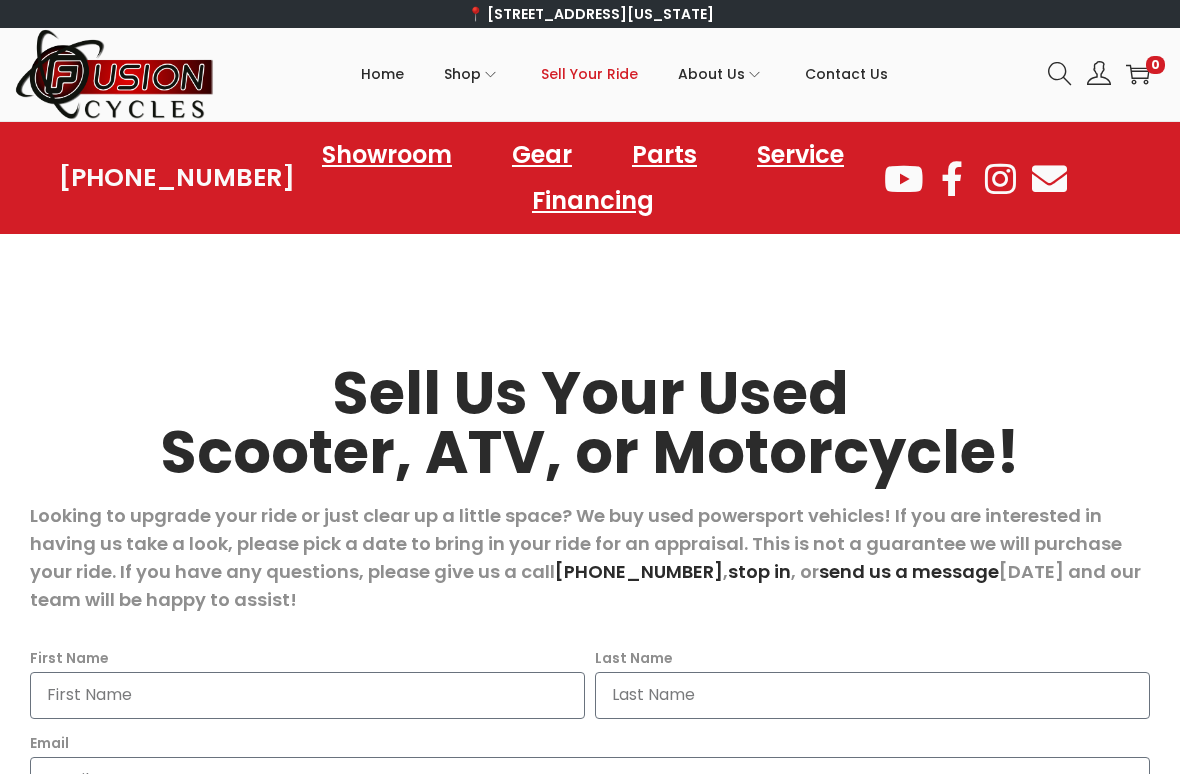 click on "Scooters" 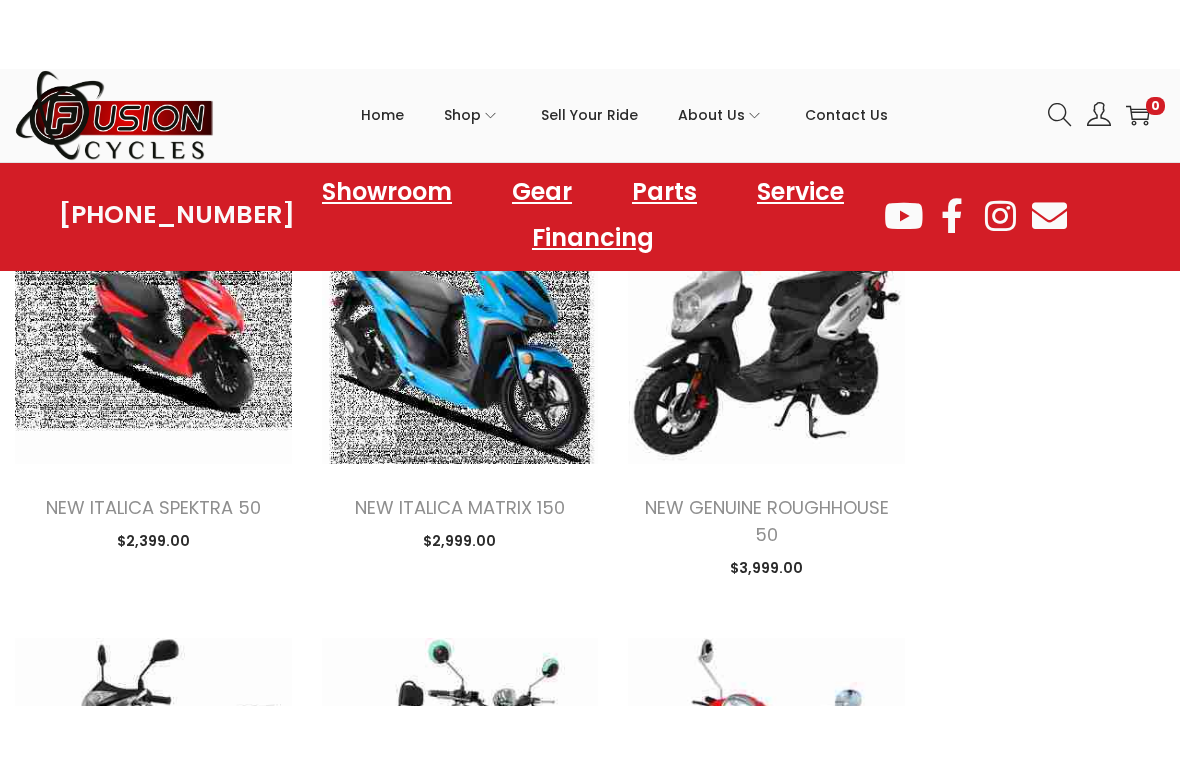 scroll, scrollTop: 1600, scrollLeft: 0, axis: vertical 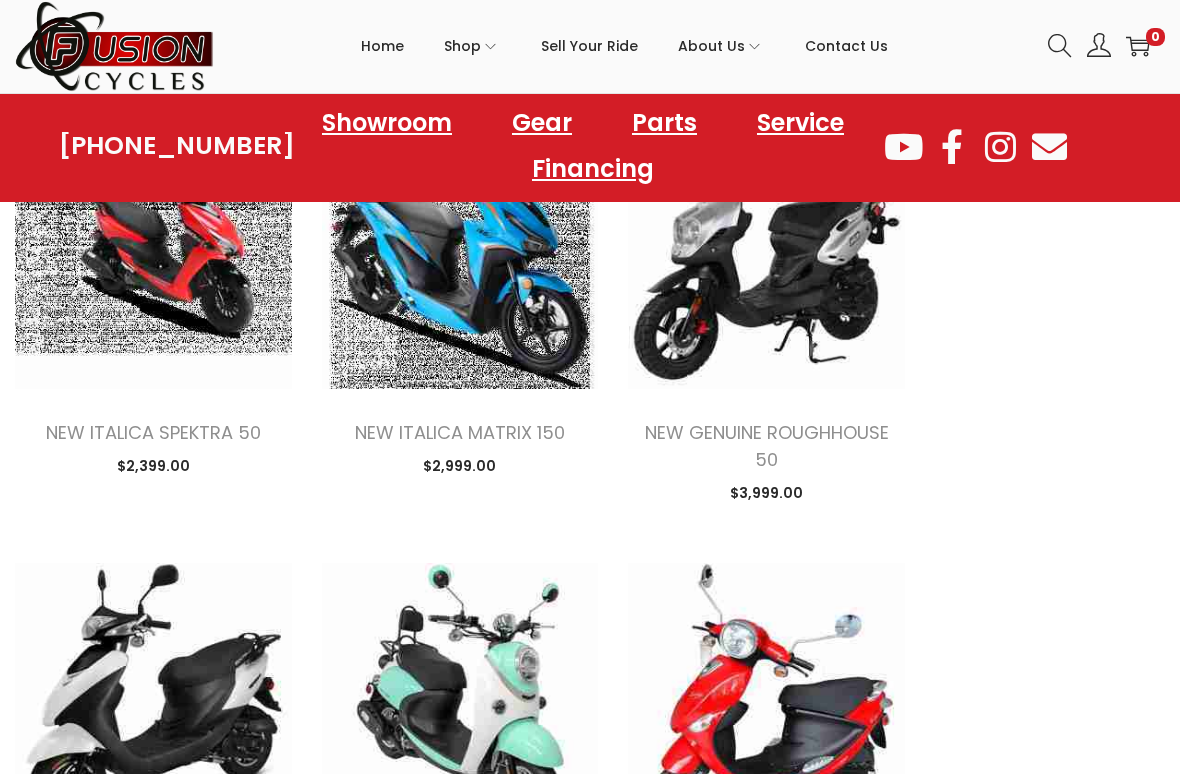 click on "NEW GENUINE ROUGHHOUSE 50   $ 3,999.00           image/svg+xml                       Add to Cart    This product has multiple variants. The options may be chosen on the product page" at bounding box center (766, 461) 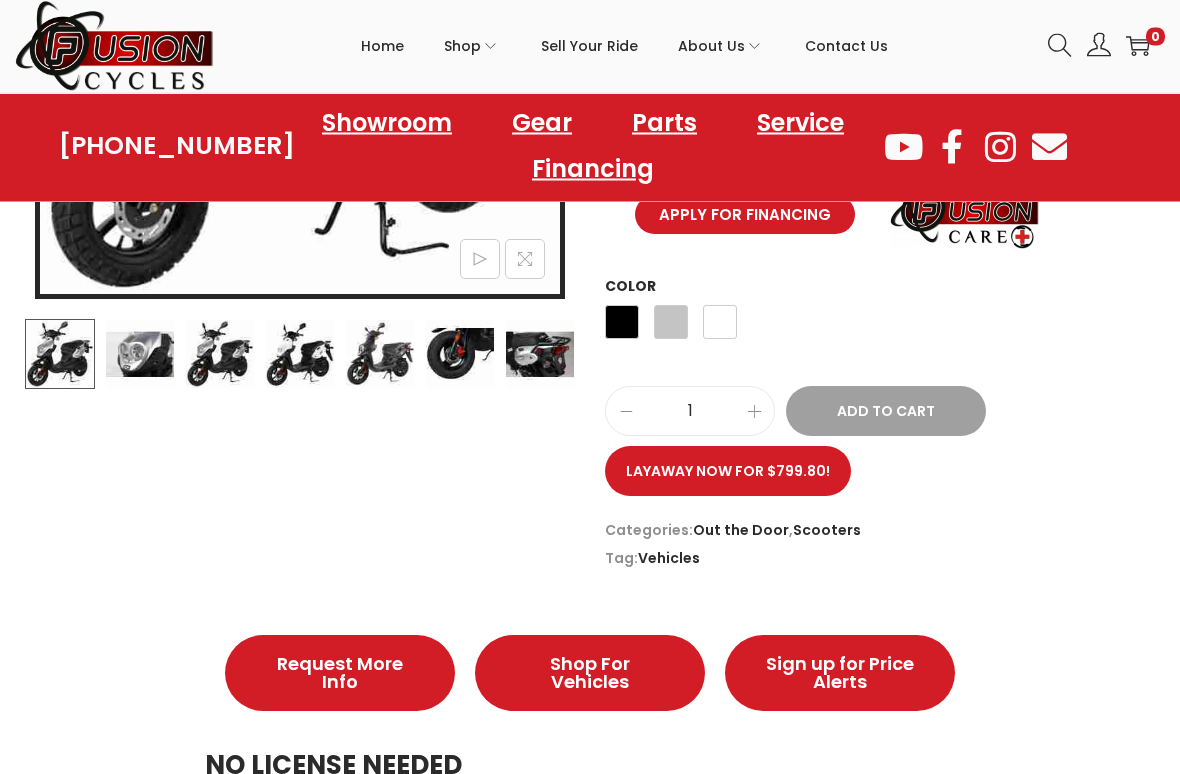 scroll, scrollTop: 639, scrollLeft: 0, axis: vertical 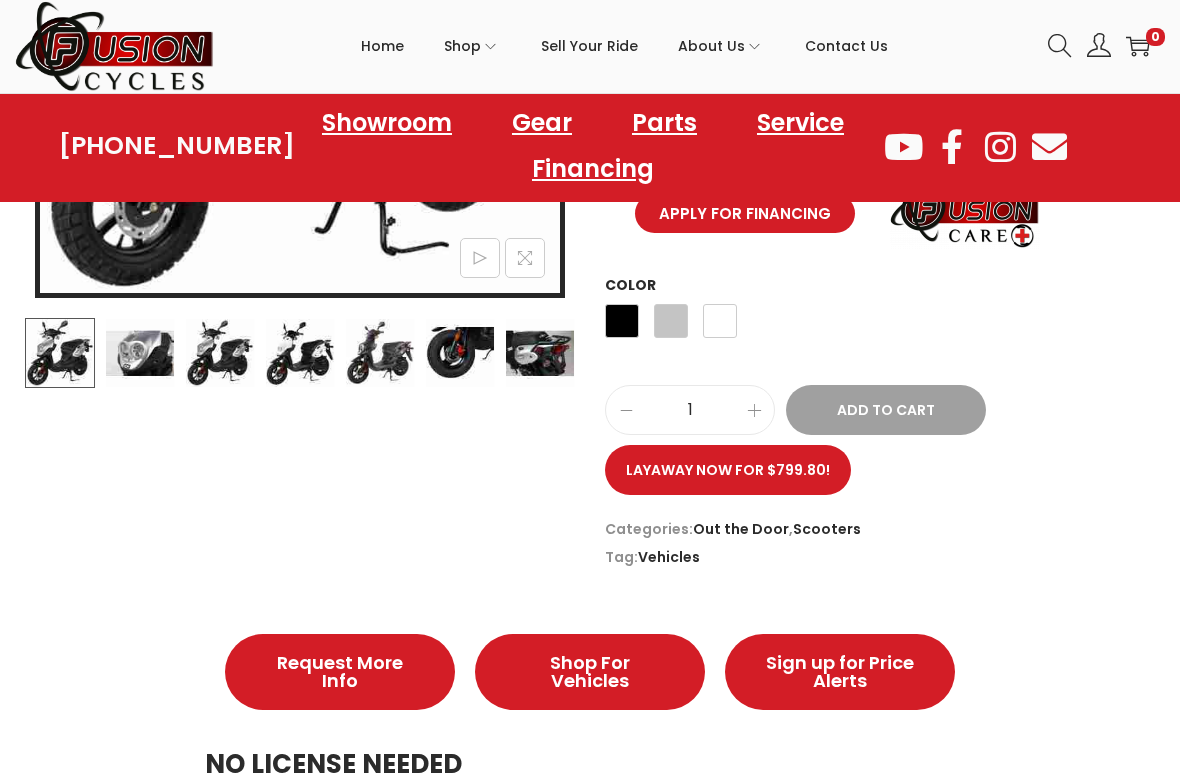 click on "Layaway now for $799.80!" at bounding box center [728, 470] 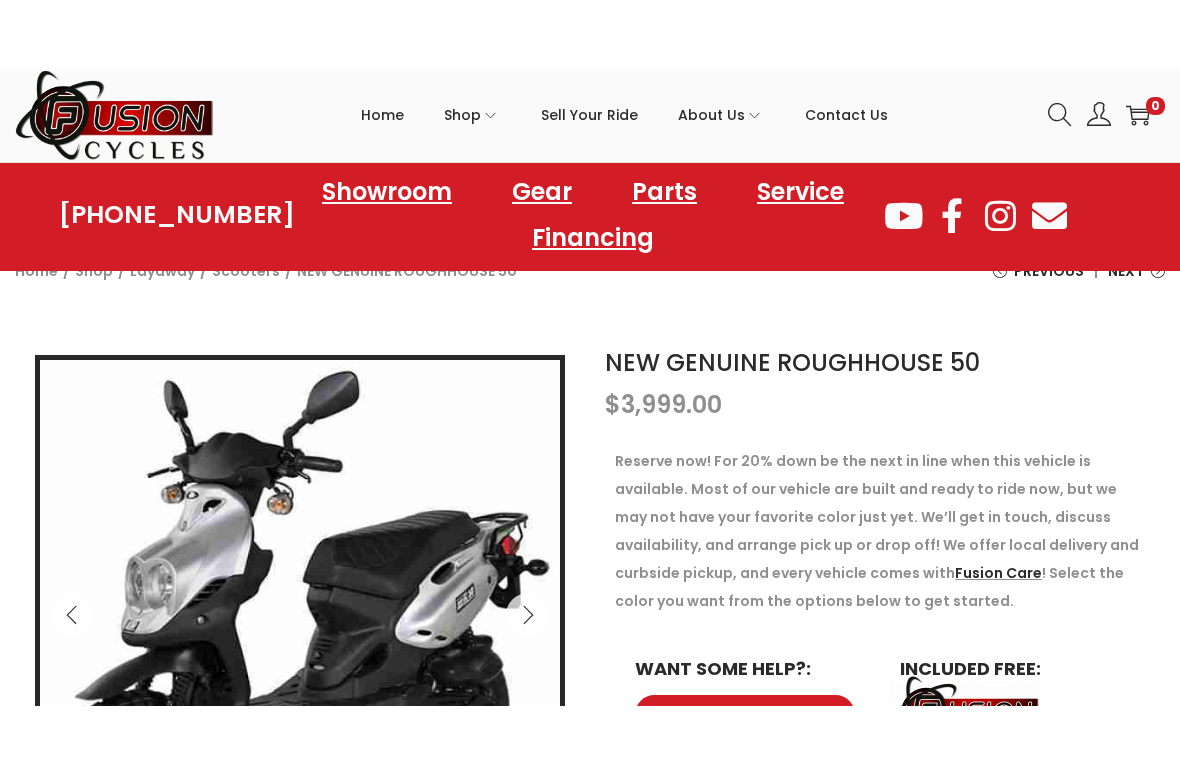 scroll, scrollTop: 66, scrollLeft: 0, axis: vertical 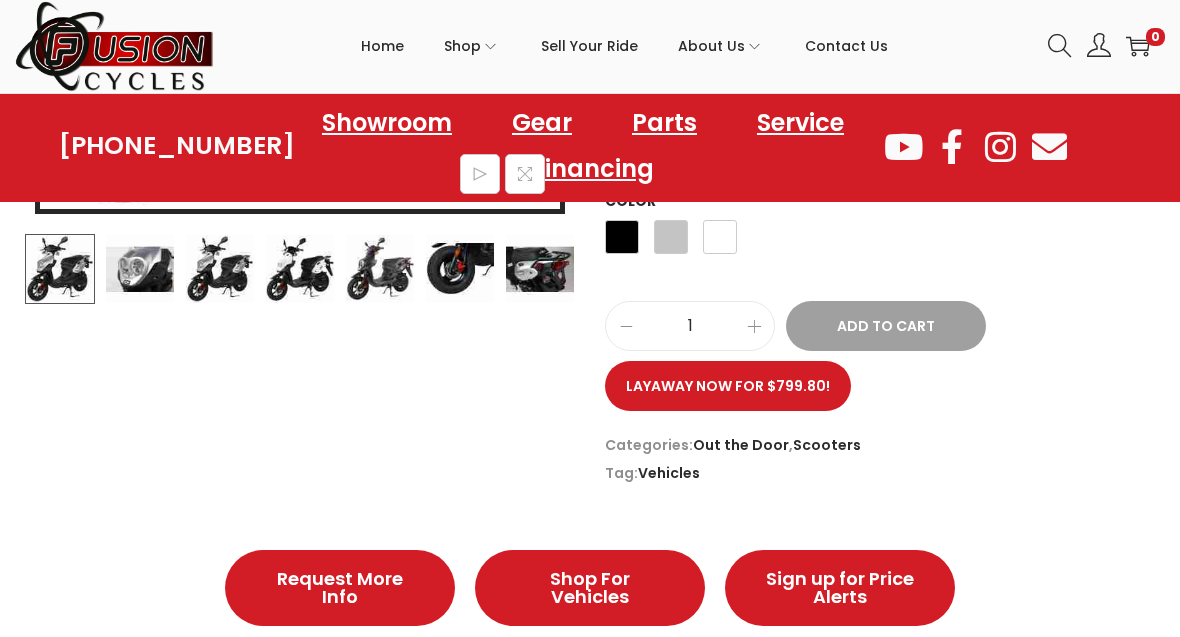 click on "Add to Cart" at bounding box center (886, 326) 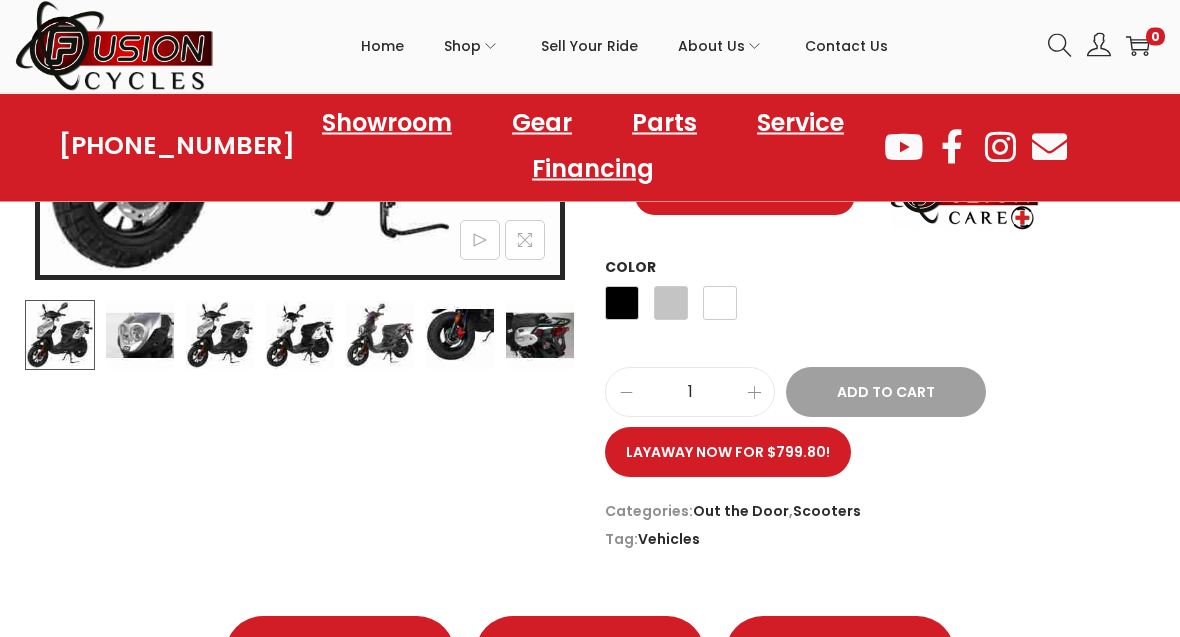 scroll, scrollTop: 656, scrollLeft: 0, axis: vertical 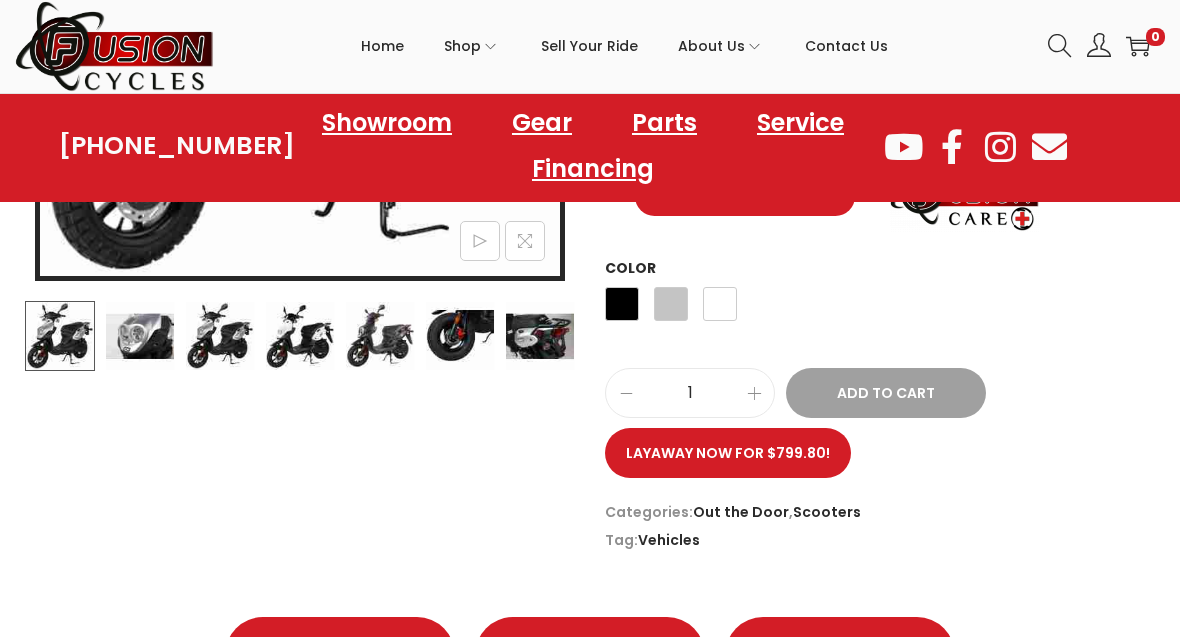 click on "Silver" at bounding box center [671, 304] 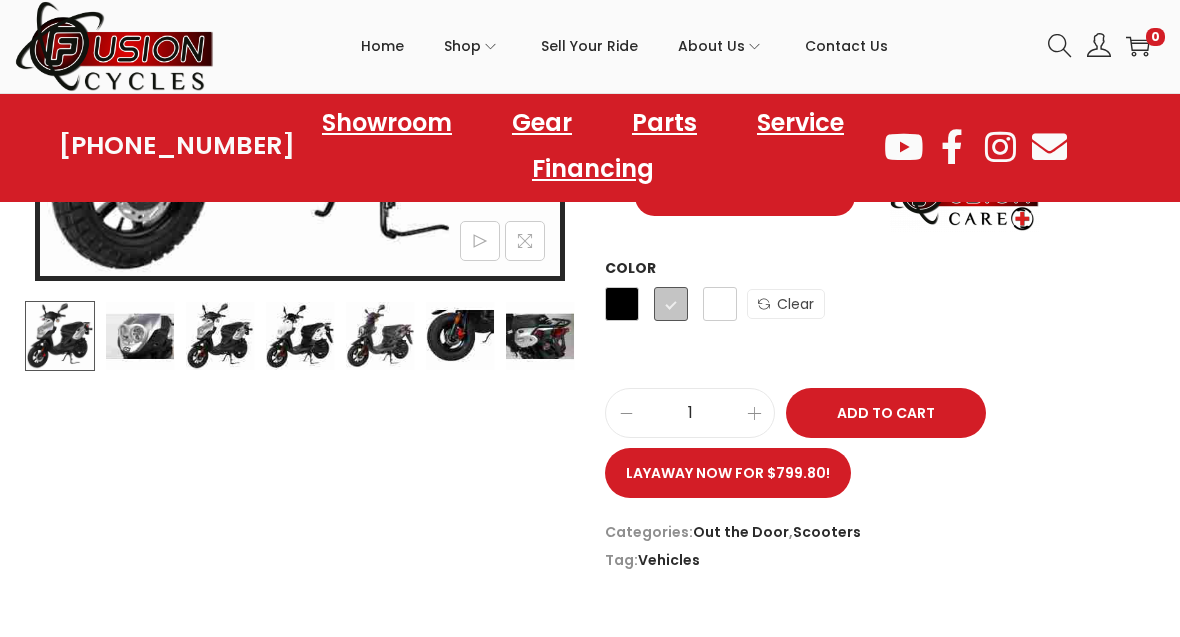 click on "White" at bounding box center (720, 304) 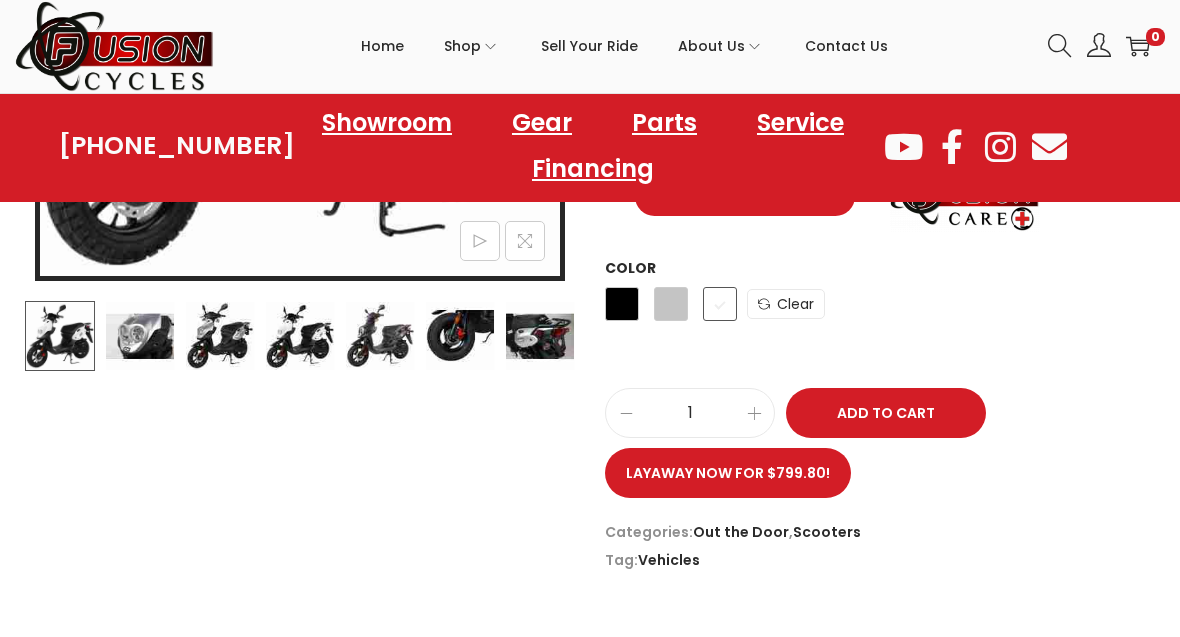 click on "Black Silver White" at bounding box center (671, 309) 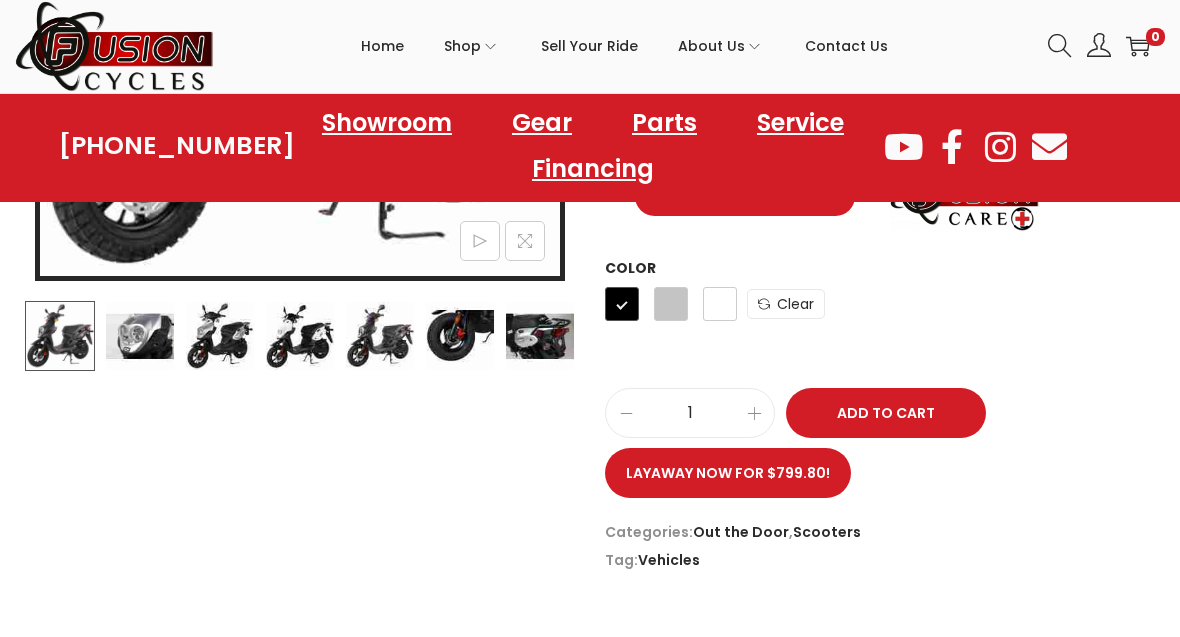 click on "Add to Cart" at bounding box center (886, 413) 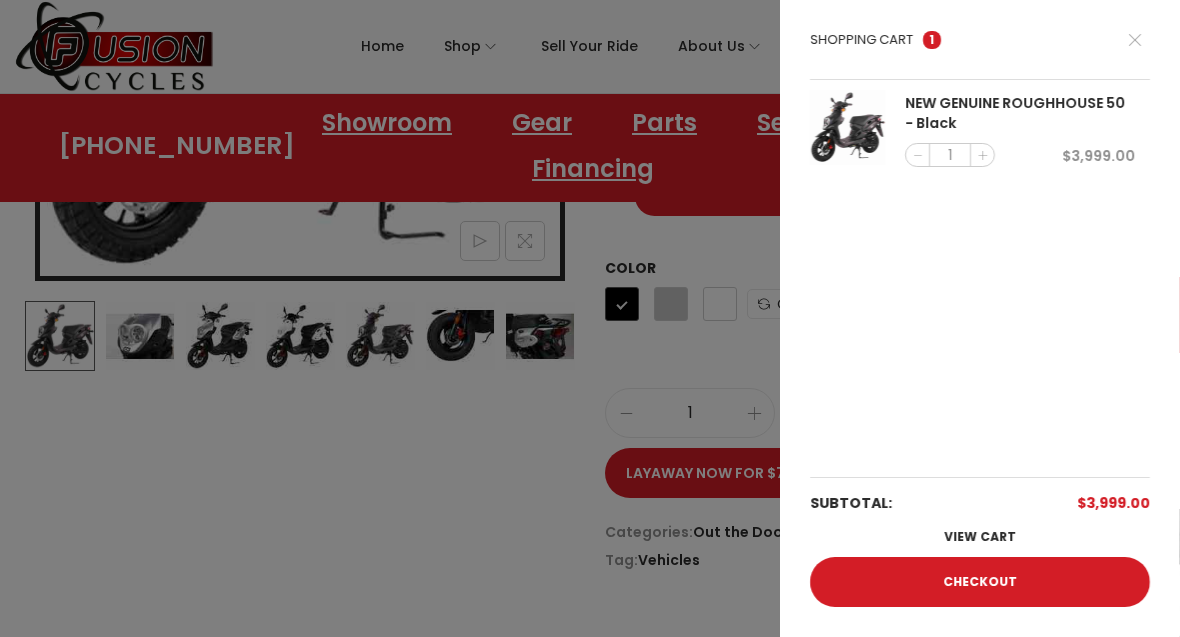 click on "Checkout" at bounding box center [980, 582] 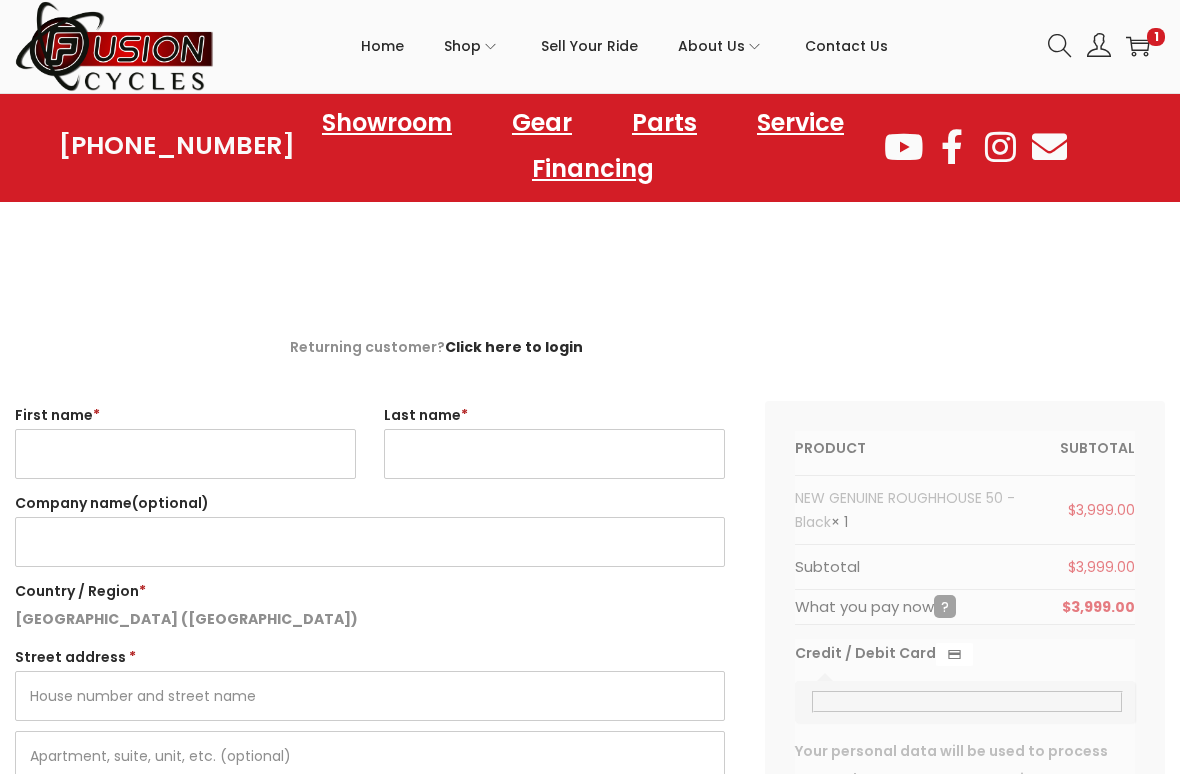 select on "VA" 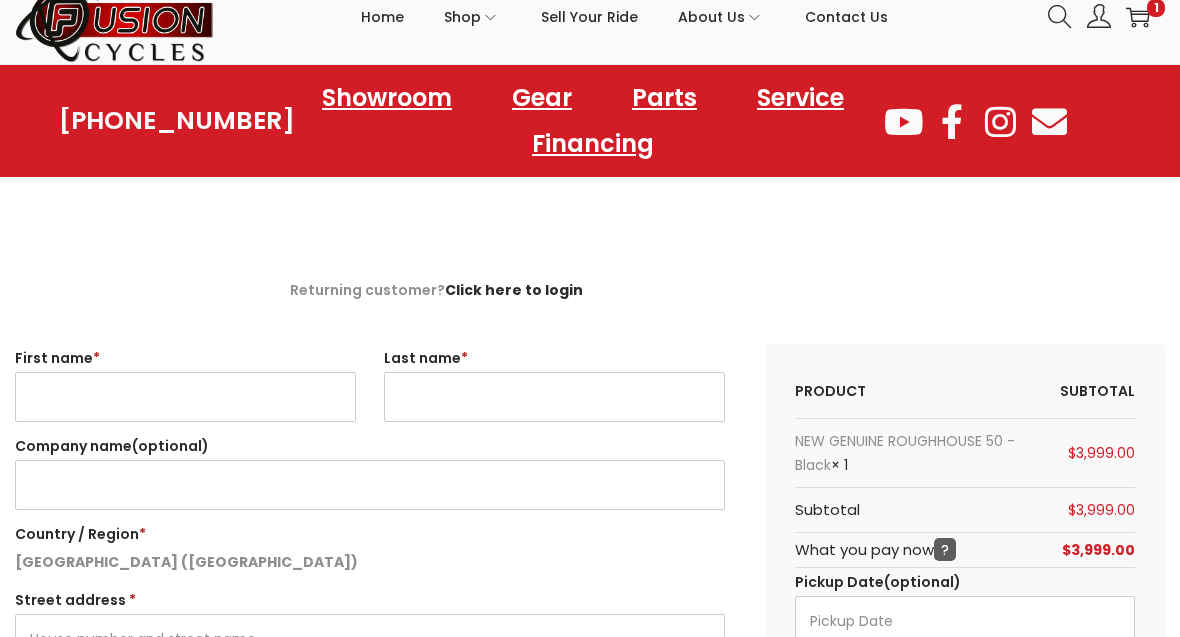 scroll, scrollTop: 0, scrollLeft: 0, axis: both 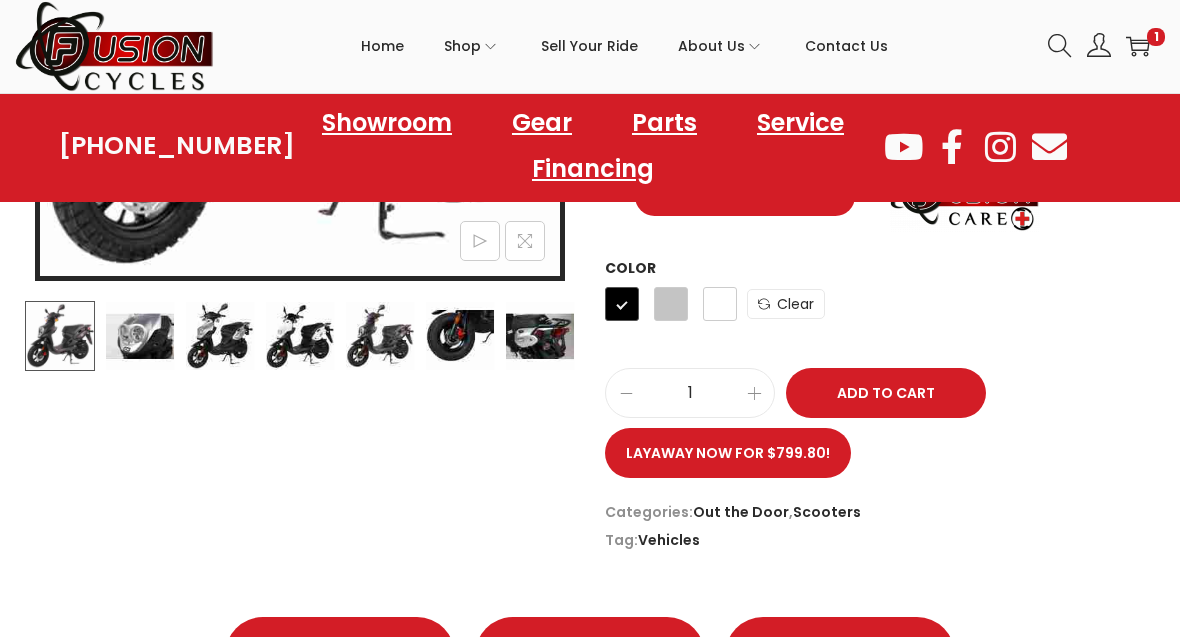 click 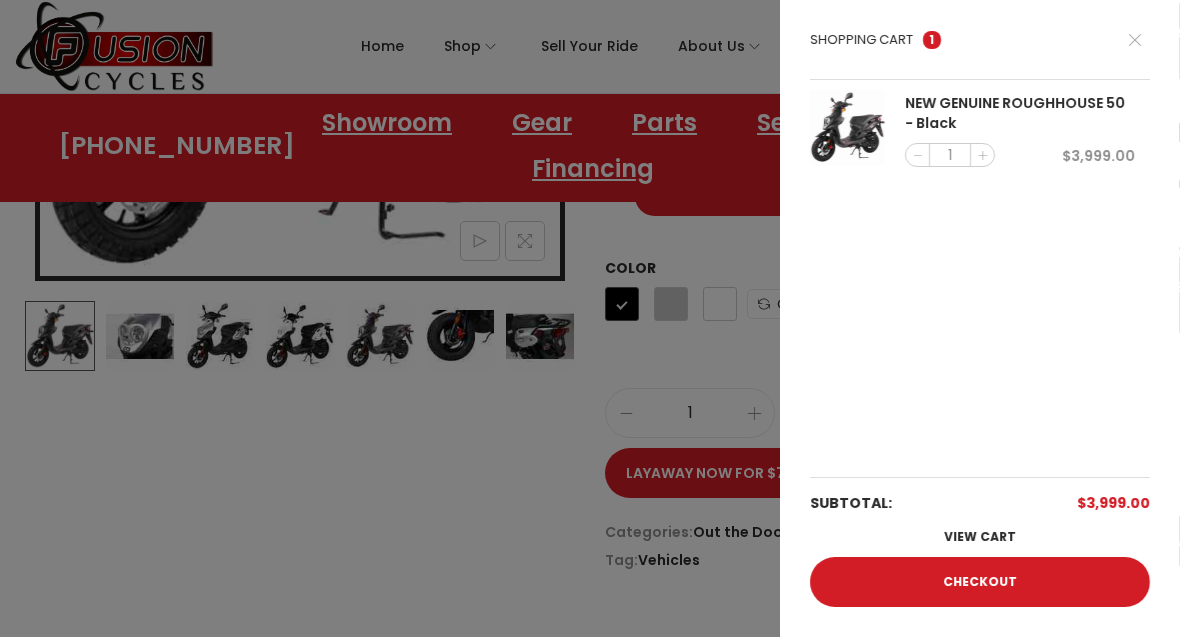 click at bounding box center [1135, 40] 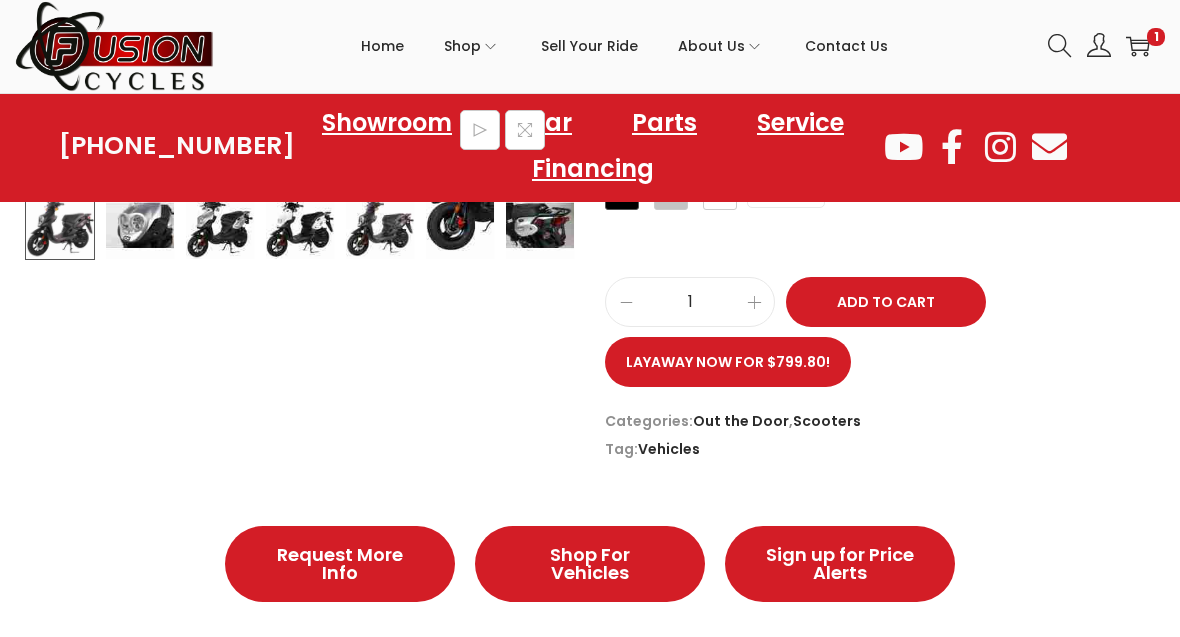 scroll, scrollTop: 766, scrollLeft: 0, axis: vertical 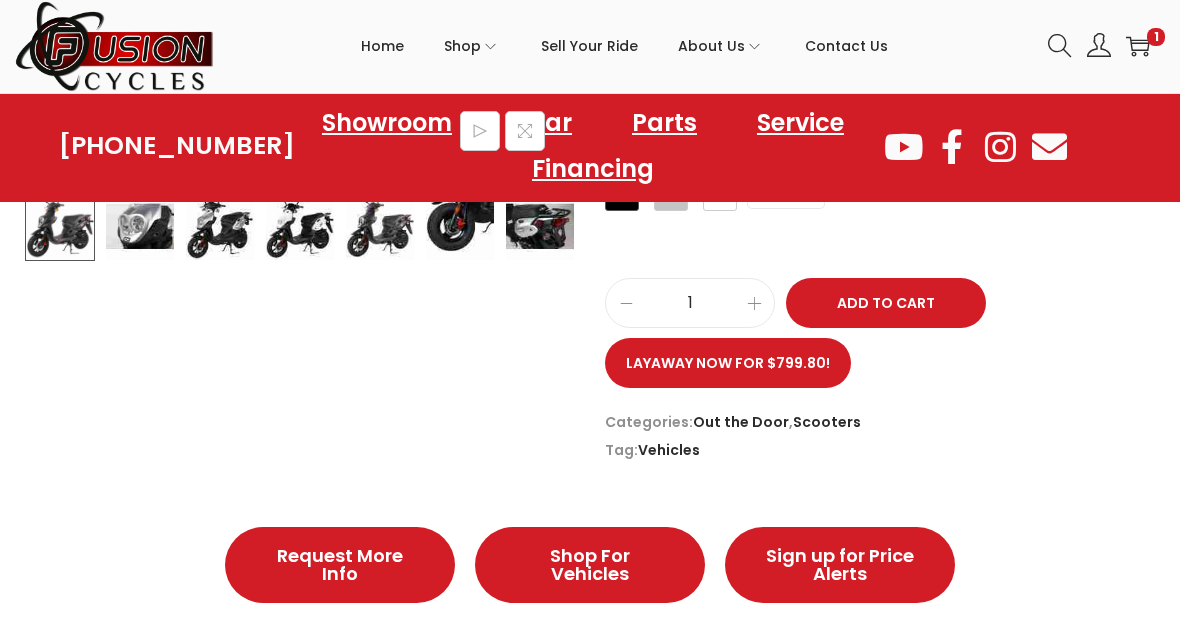 click on "Layaway now for $799.80!" at bounding box center [728, 363] 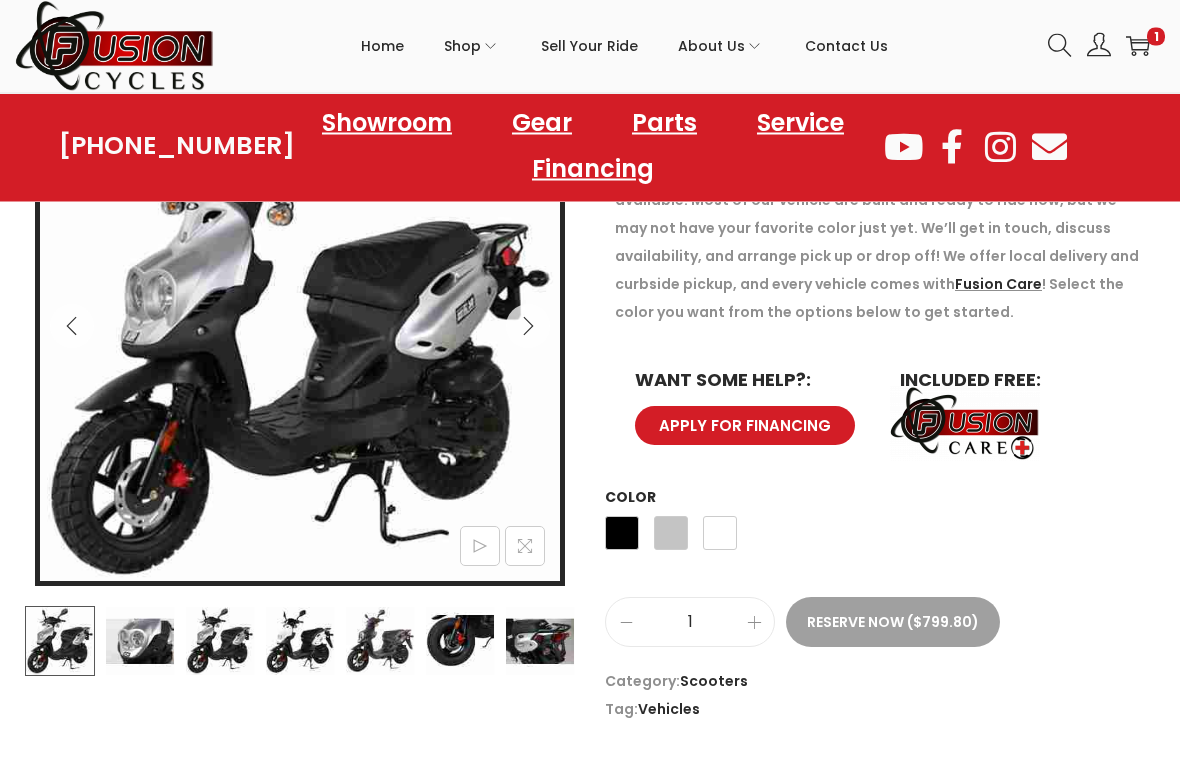 click on "White" at bounding box center [720, 534] 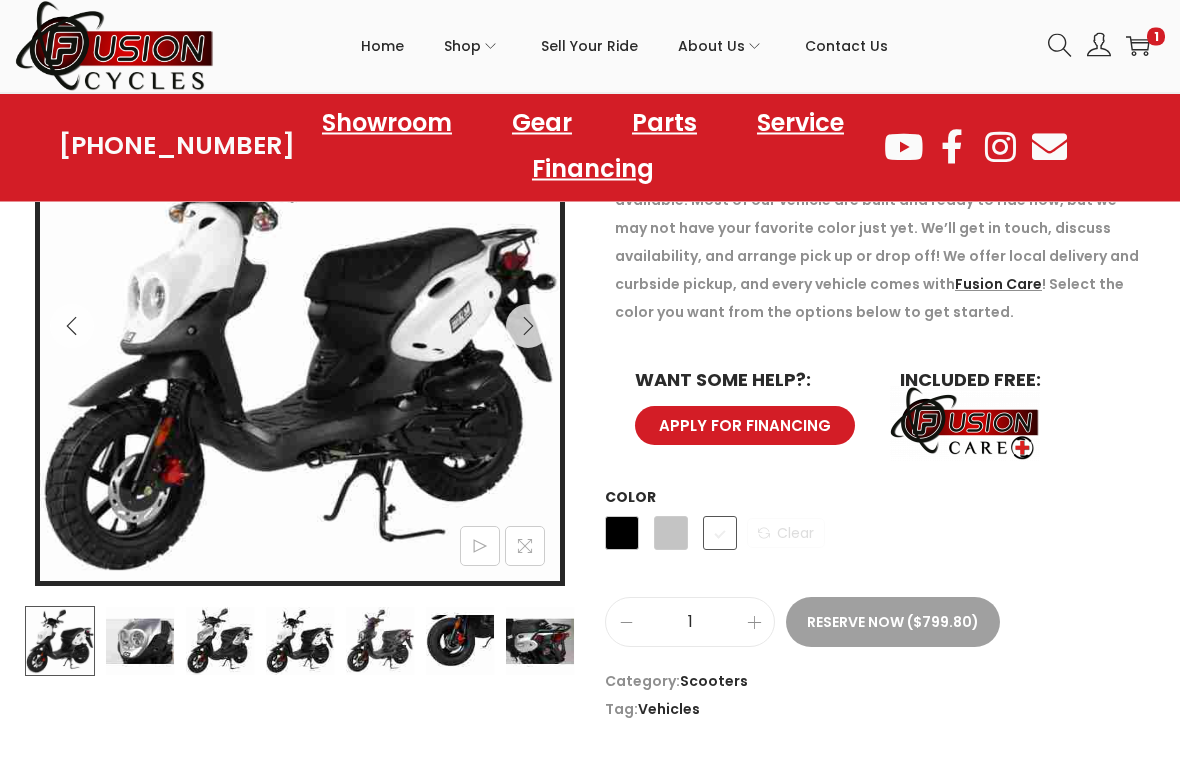 scroll, scrollTop: 351, scrollLeft: 0, axis: vertical 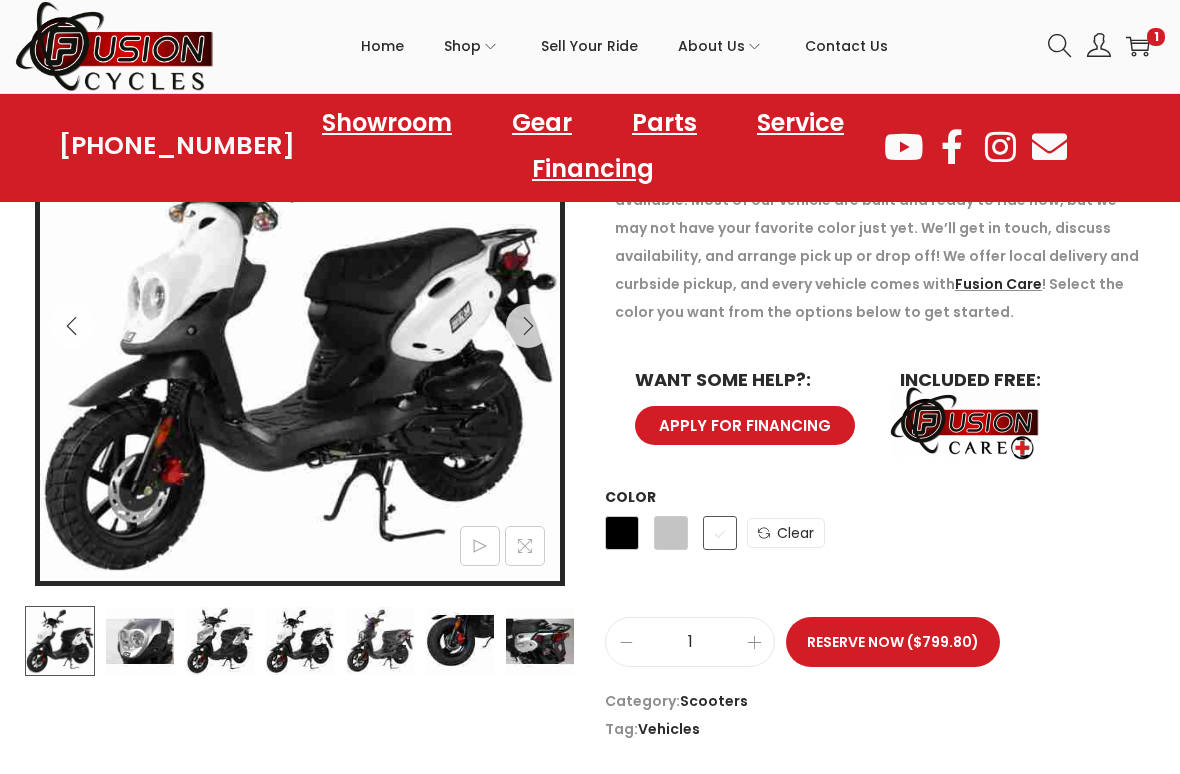 click on "Silver" at bounding box center [671, 533] 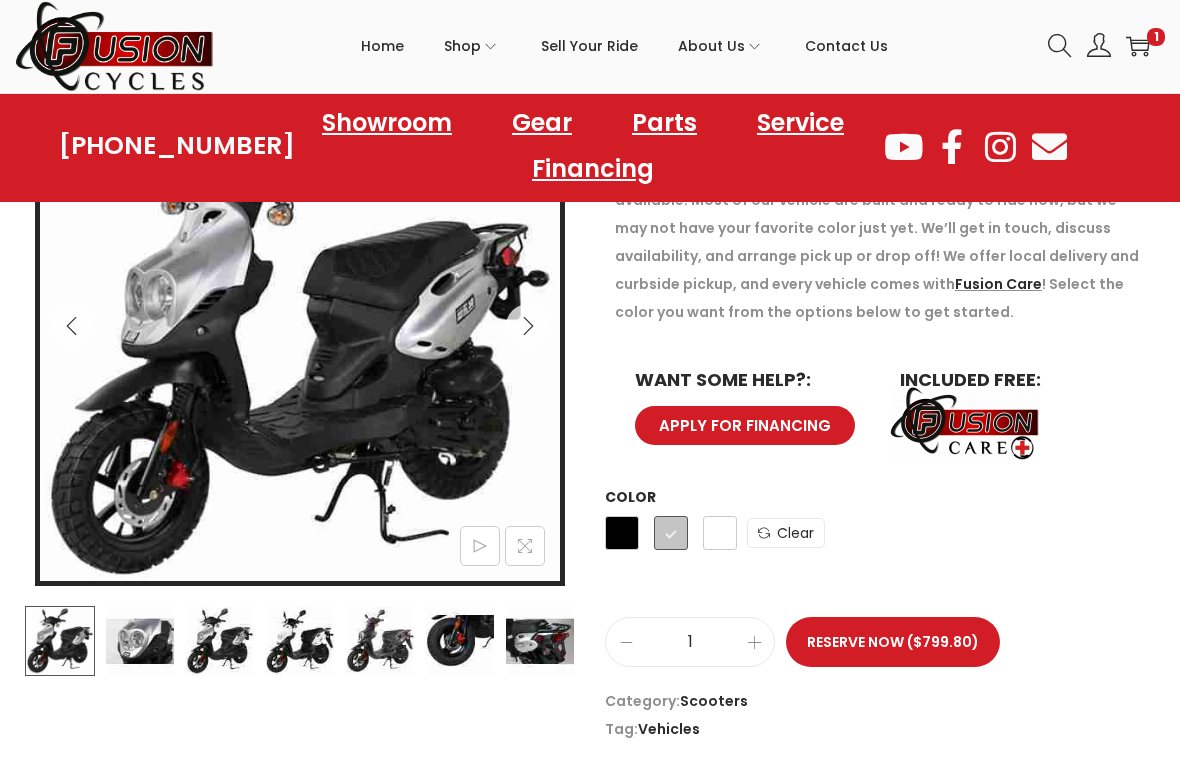 click on "Color" at bounding box center (630, 497) 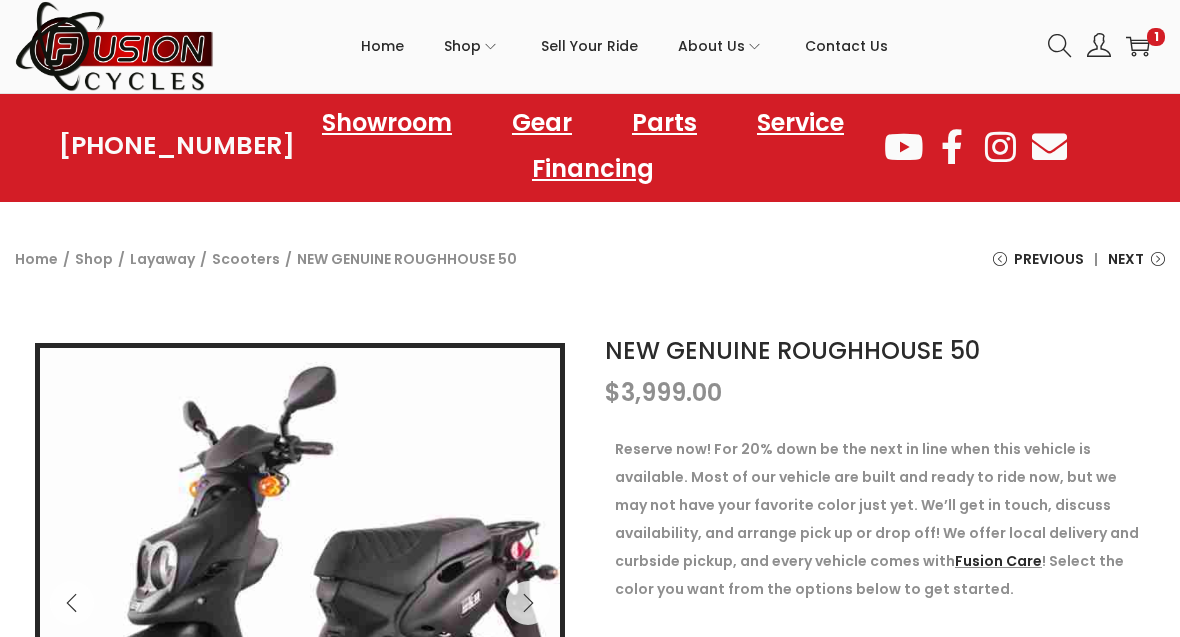 scroll, scrollTop: 0, scrollLeft: 0, axis: both 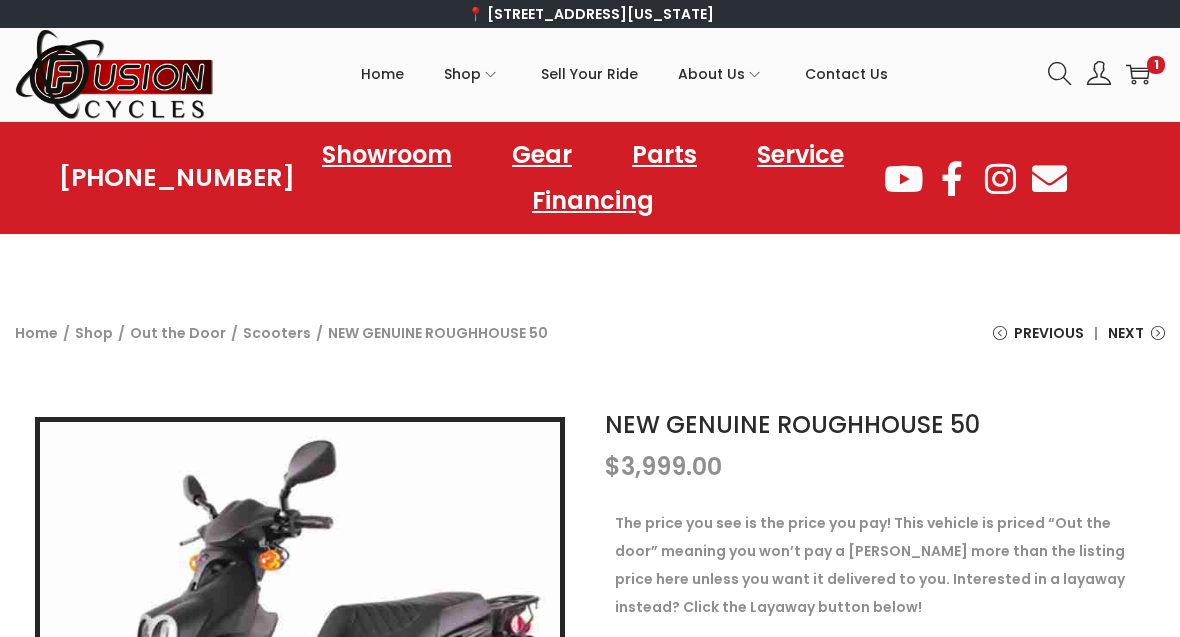 click on "Service" 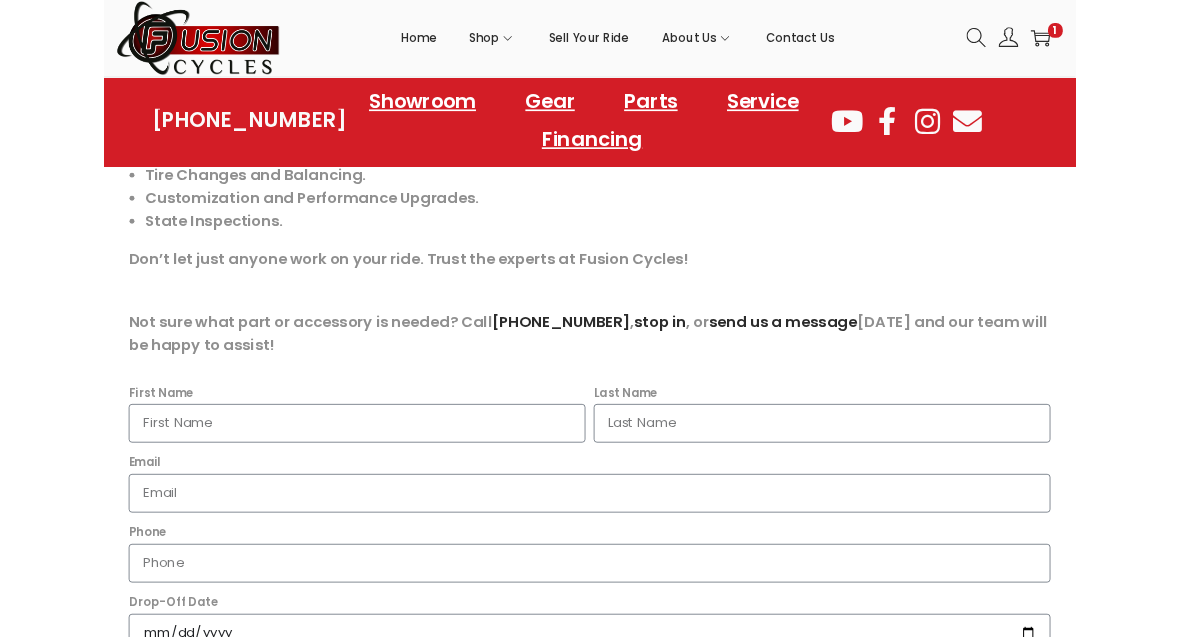scroll, scrollTop: 684, scrollLeft: 0, axis: vertical 